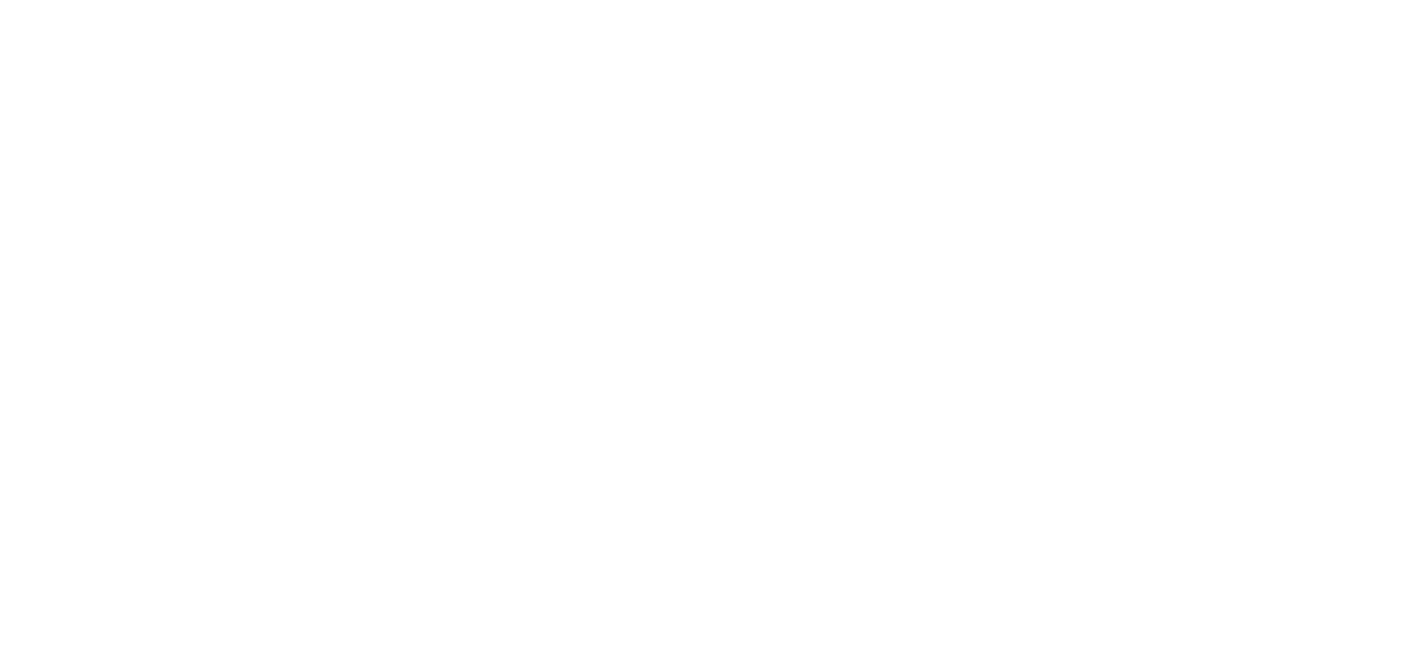 scroll, scrollTop: 0, scrollLeft: 0, axis: both 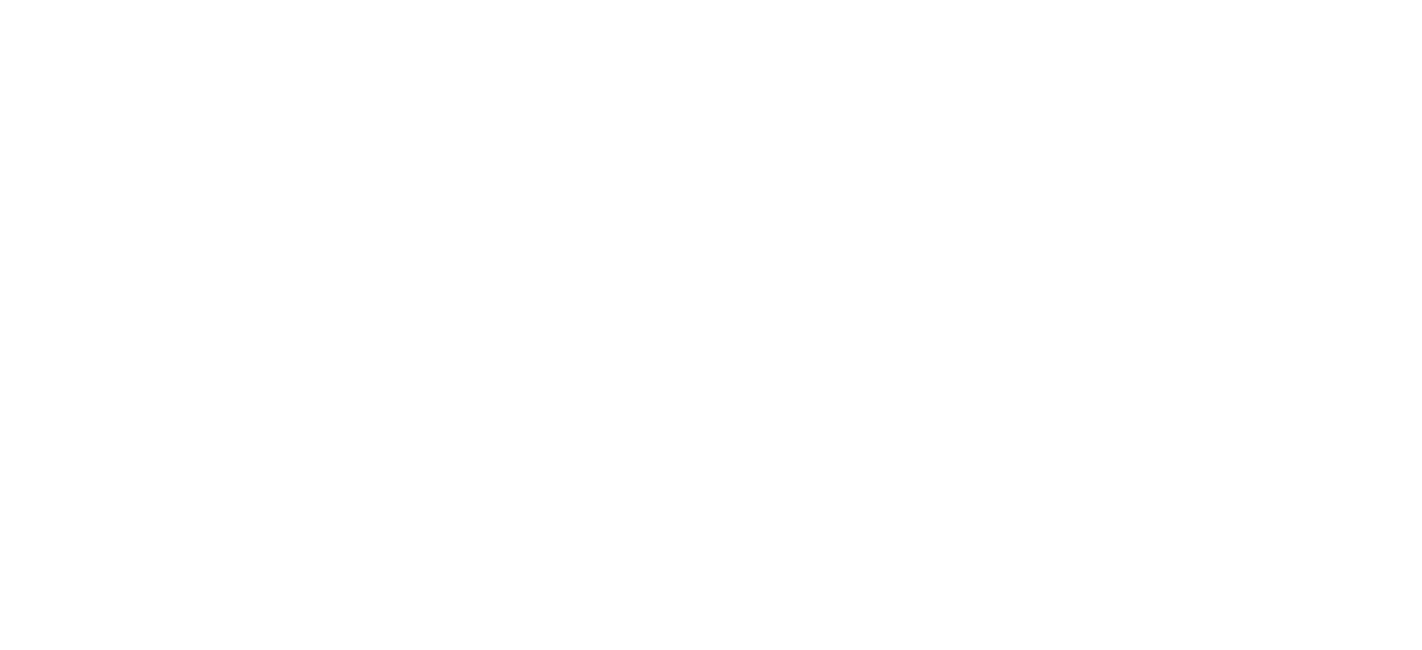 select on "*" 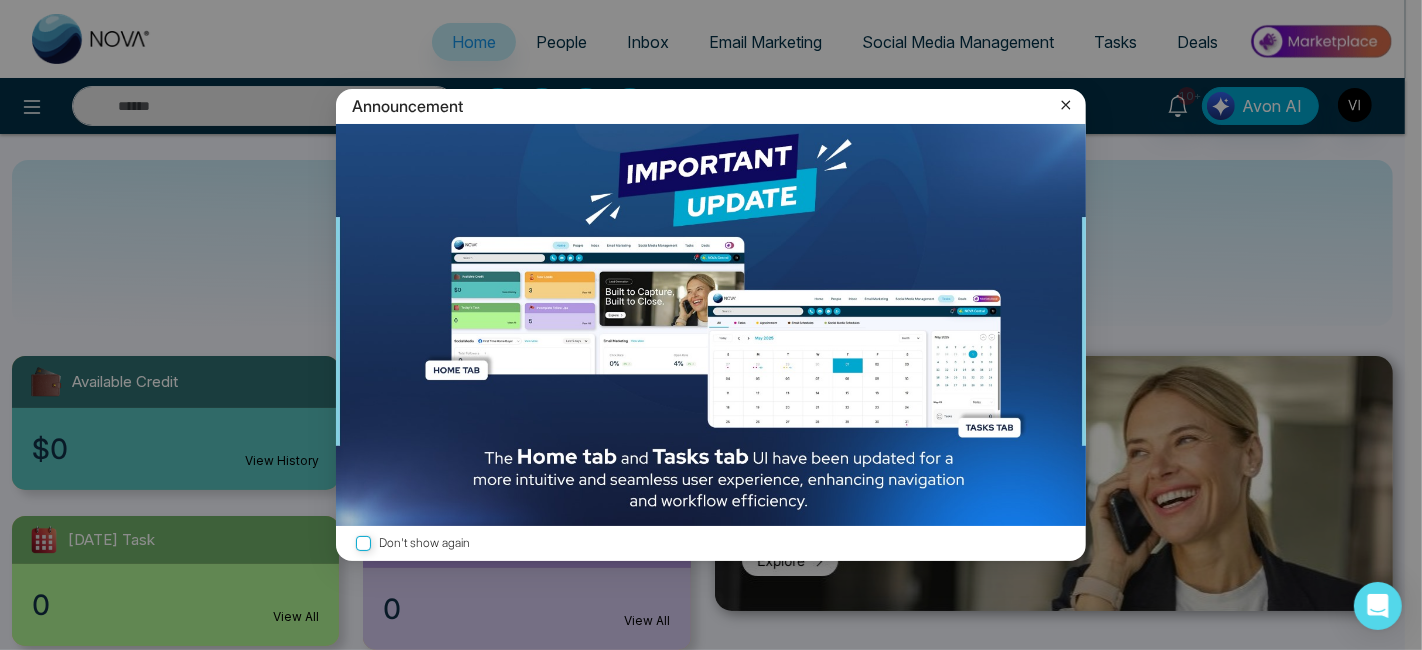 click 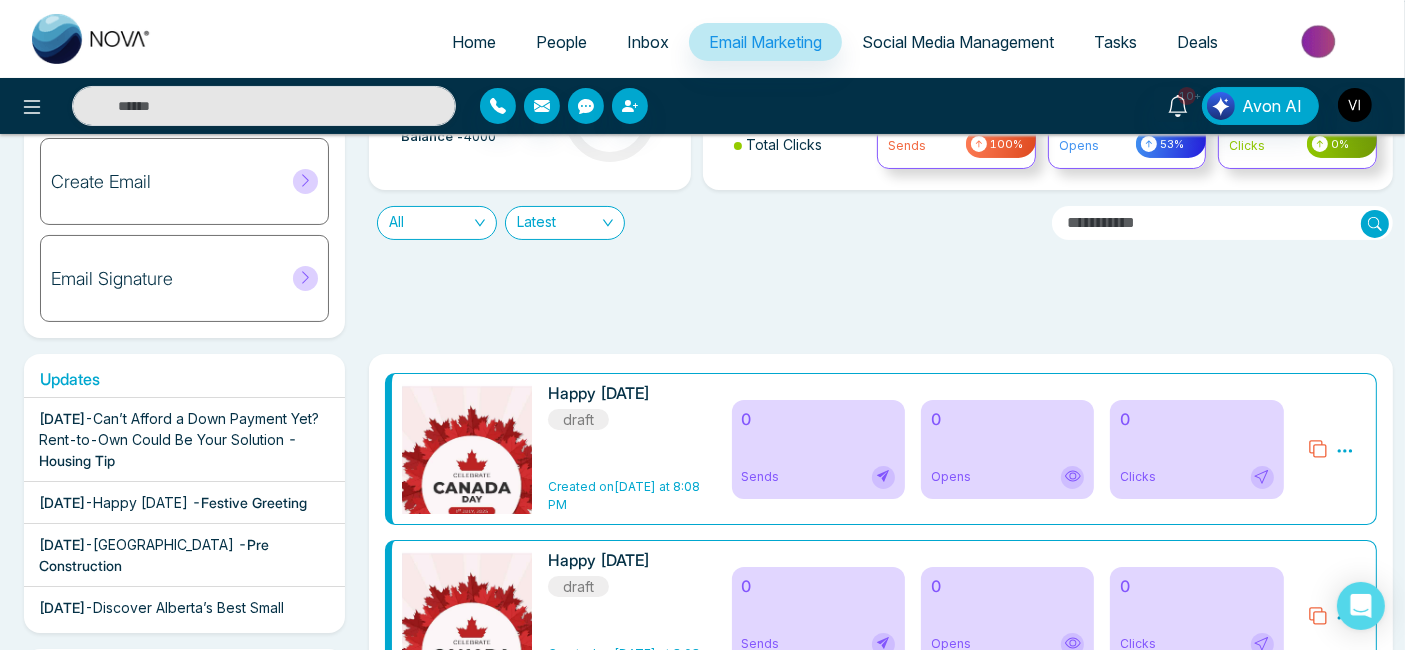 scroll, scrollTop: 183, scrollLeft: 0, axis: vertical 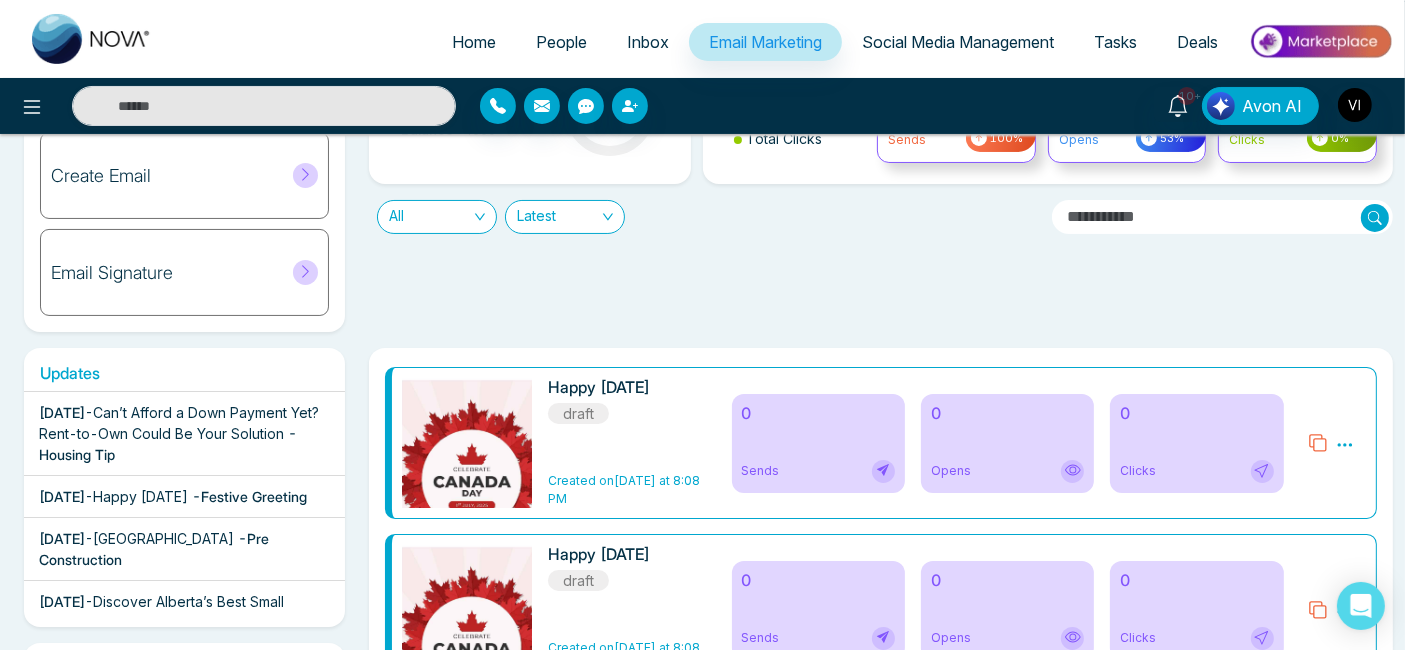 click 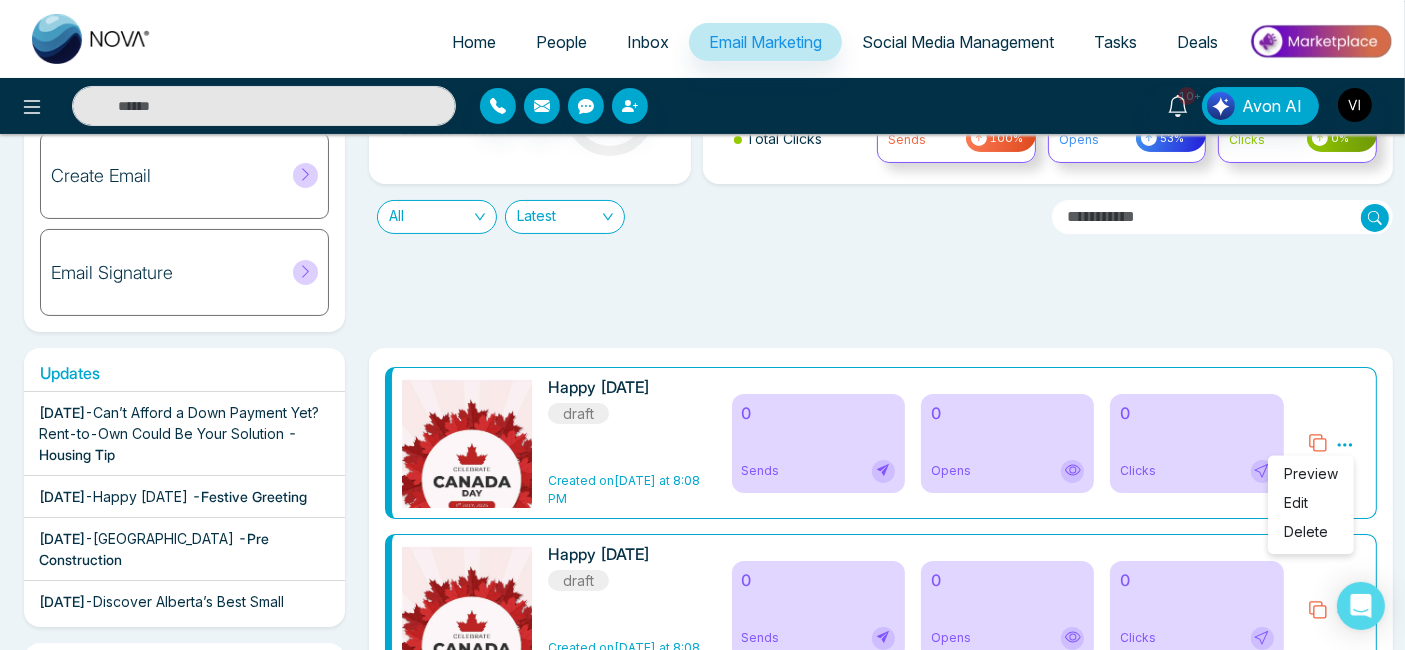 click on "Edit" at bounding box center (1296, 502) 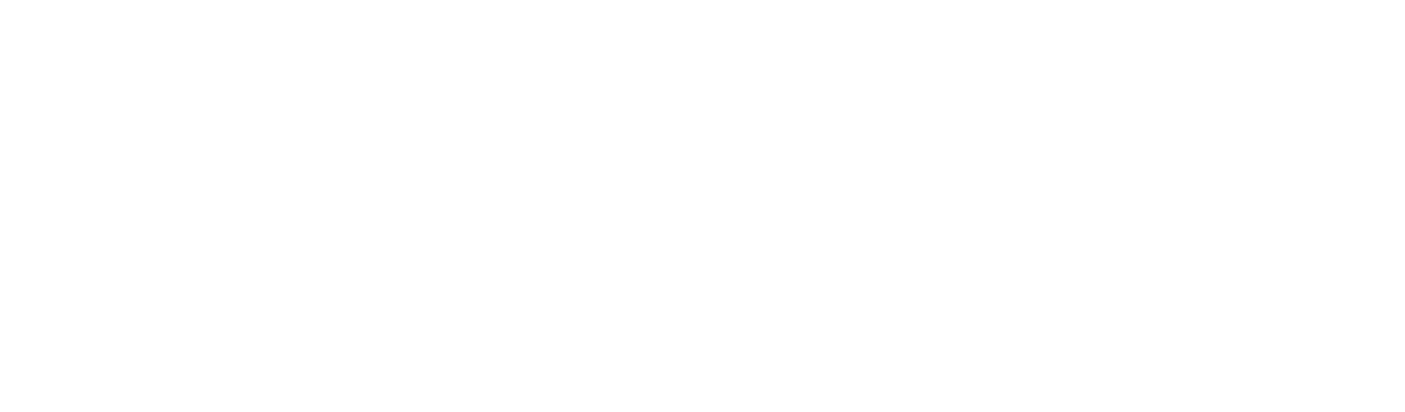 scroll, scrollTop: 0, scrollLeft: 0, axis: both 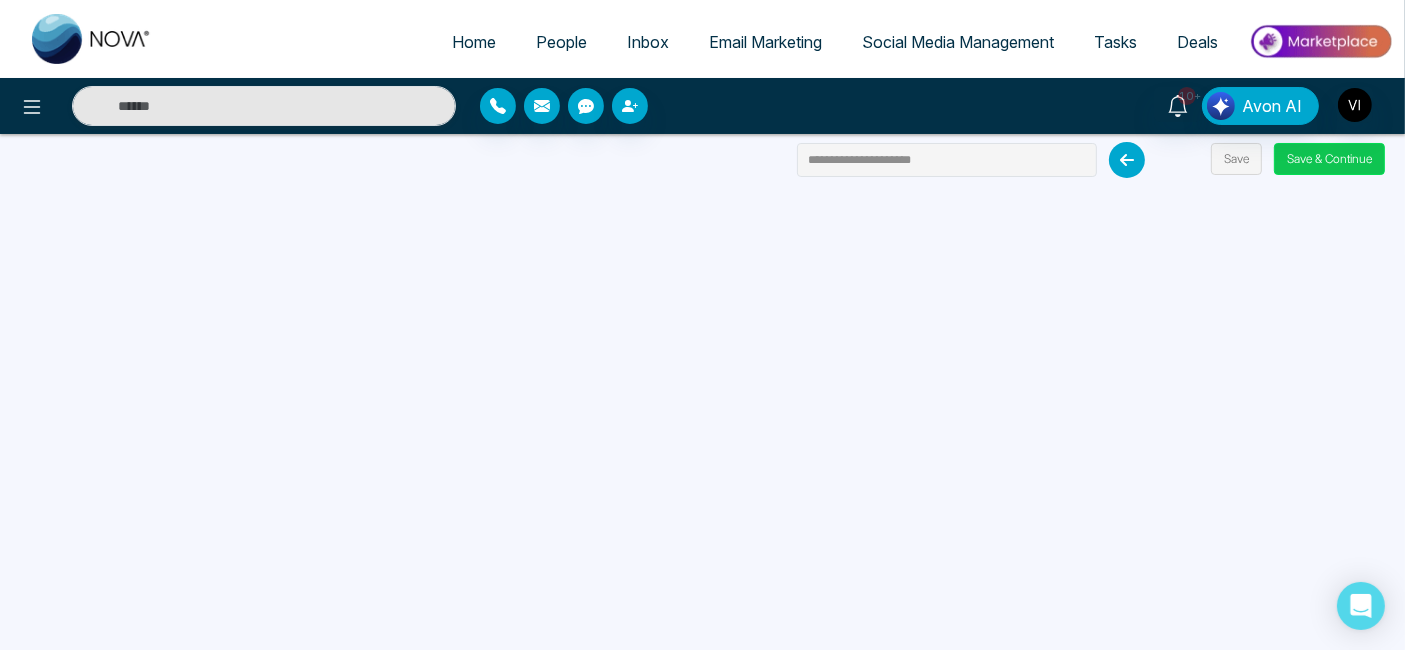 click on "Save & Continue" at bounding box center [1329, 159] 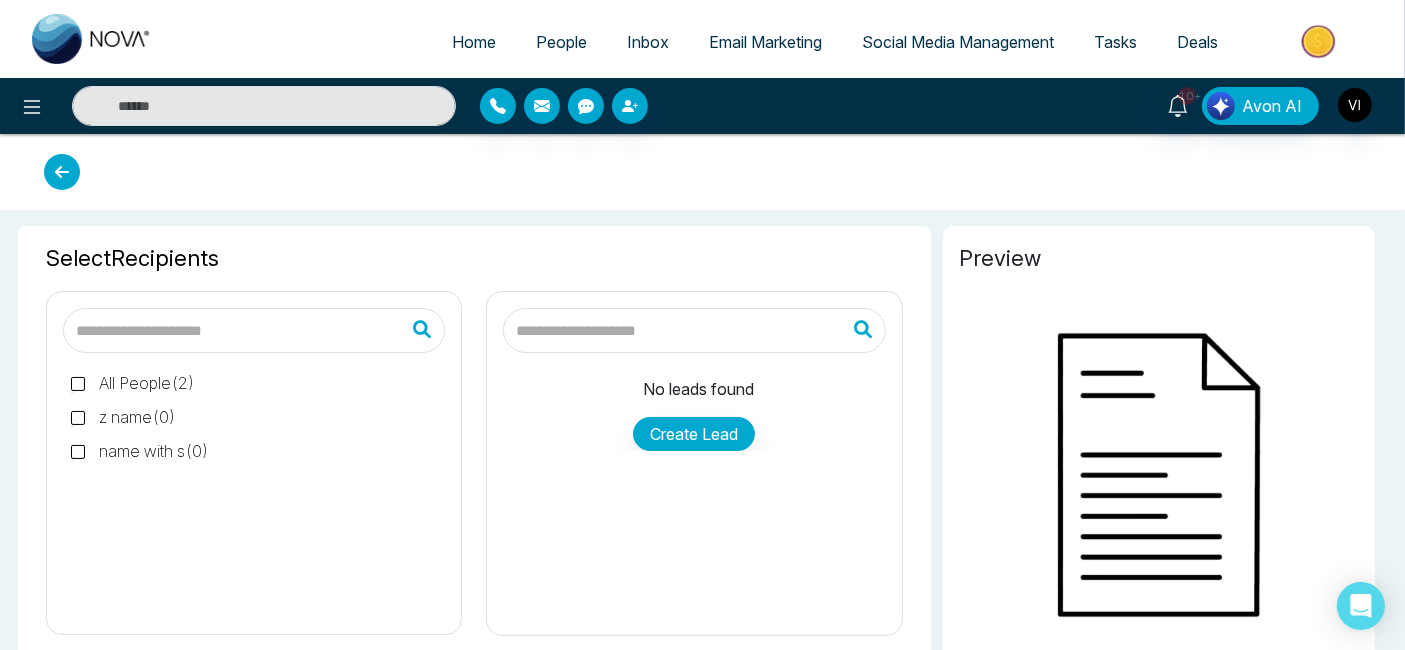 type on "**********" 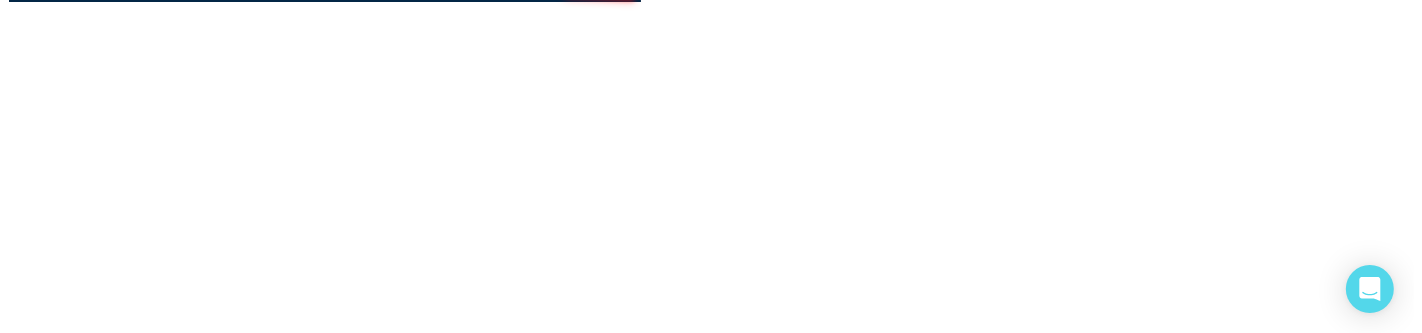 scroll, scrollTop: 0, scrollLeft: 0, axis: both 